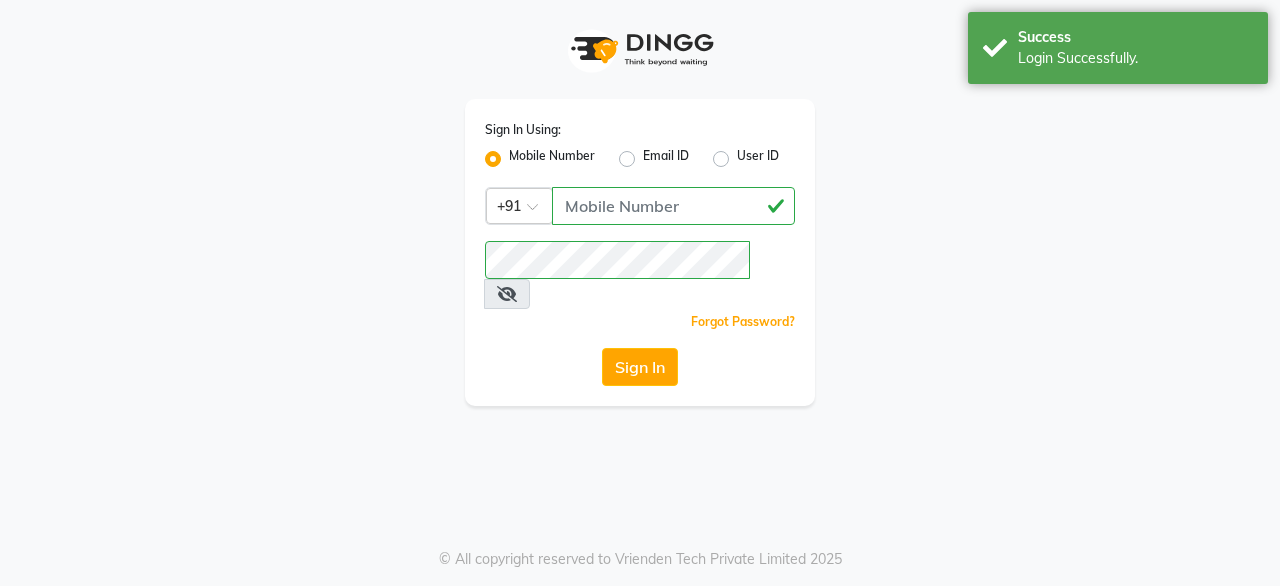 scroll, scrollTop: 0, scrollLeft: 0, axis: both 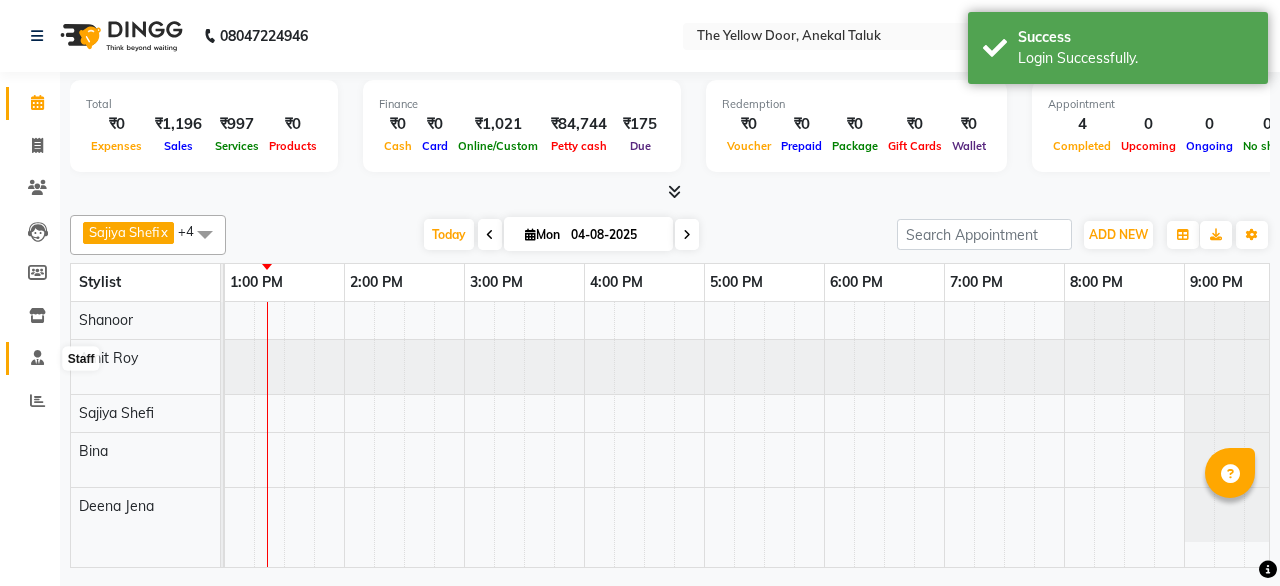 click 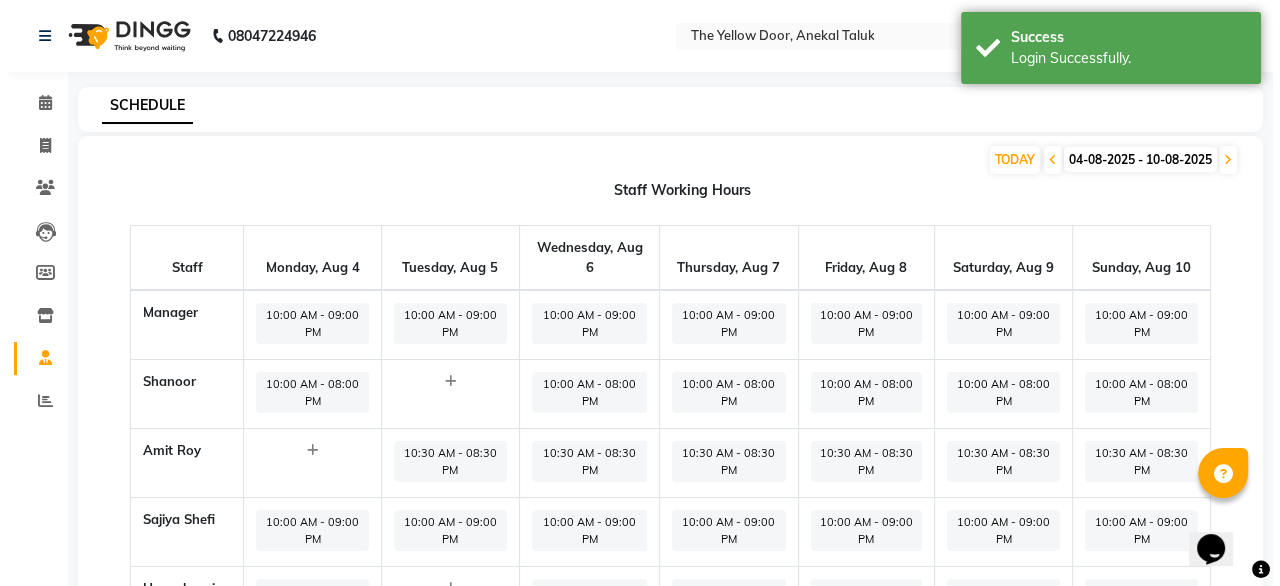 scroll, scrollTop: 0, scrollLeft: 0, axis: both 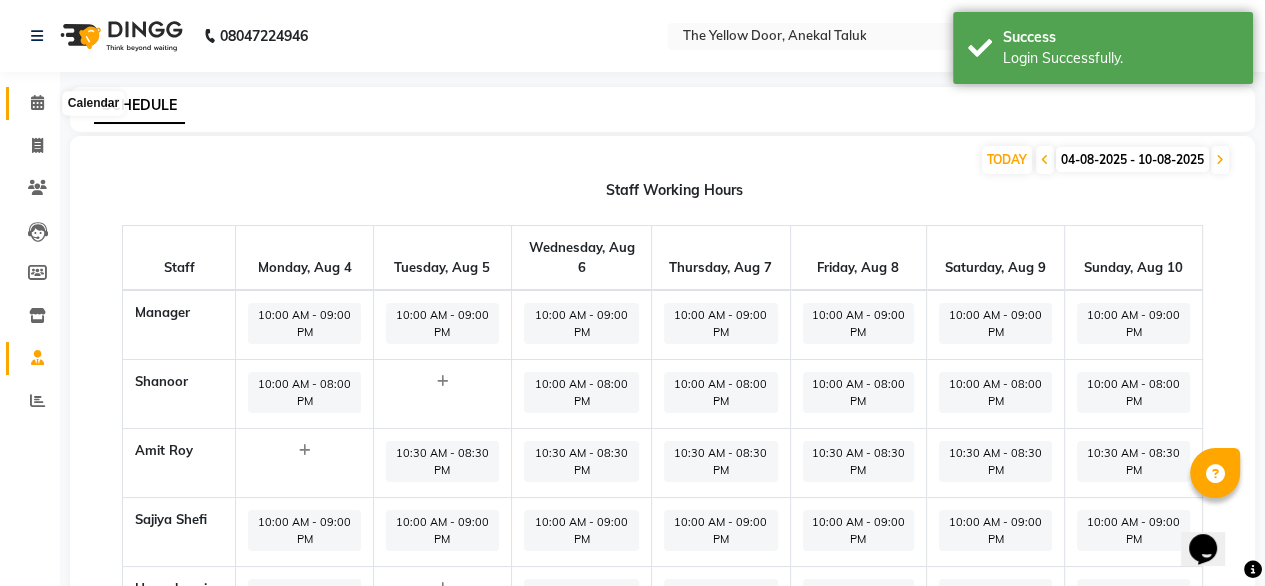 click 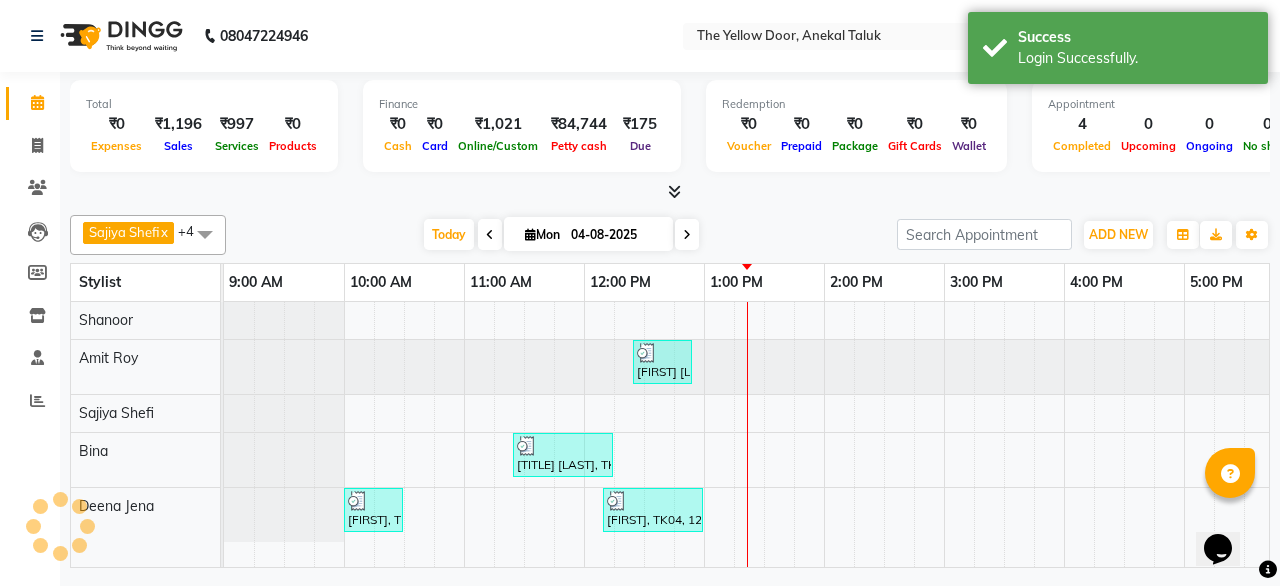 scroll, scrollTop: 0, scrollLeft: 0, axis: both 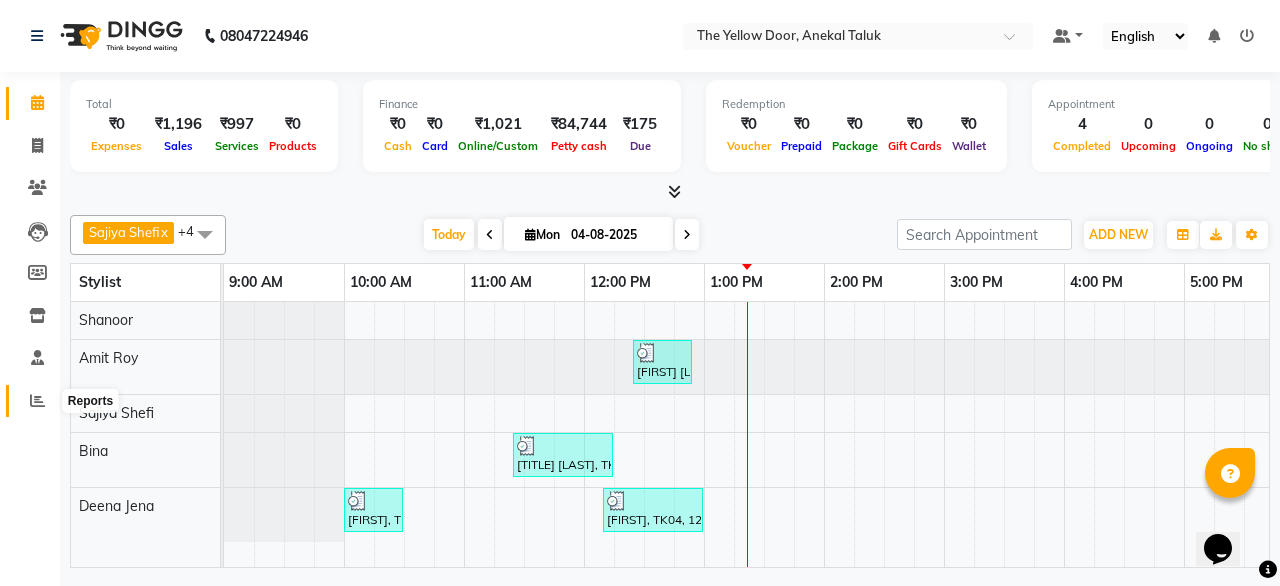 click 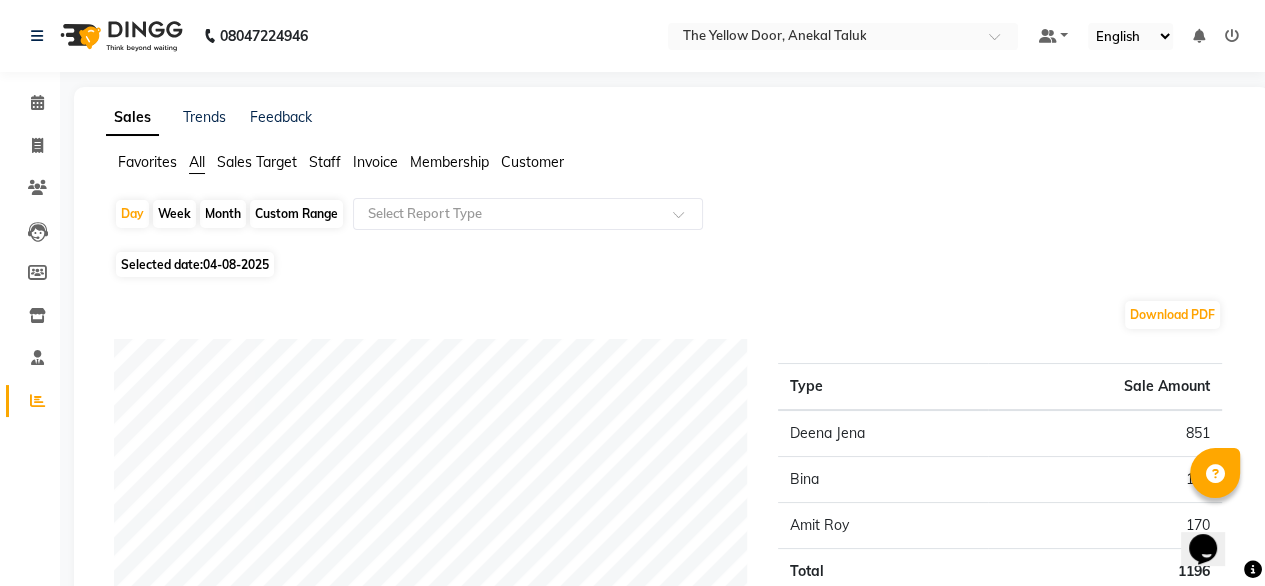 click on "Month" 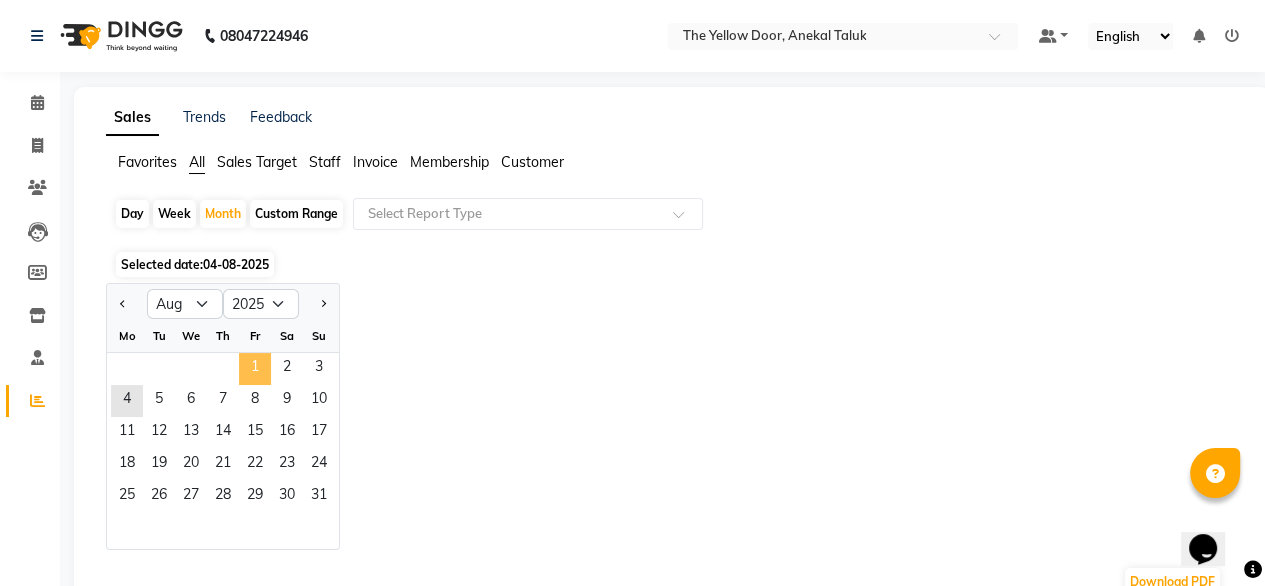 click on "1" 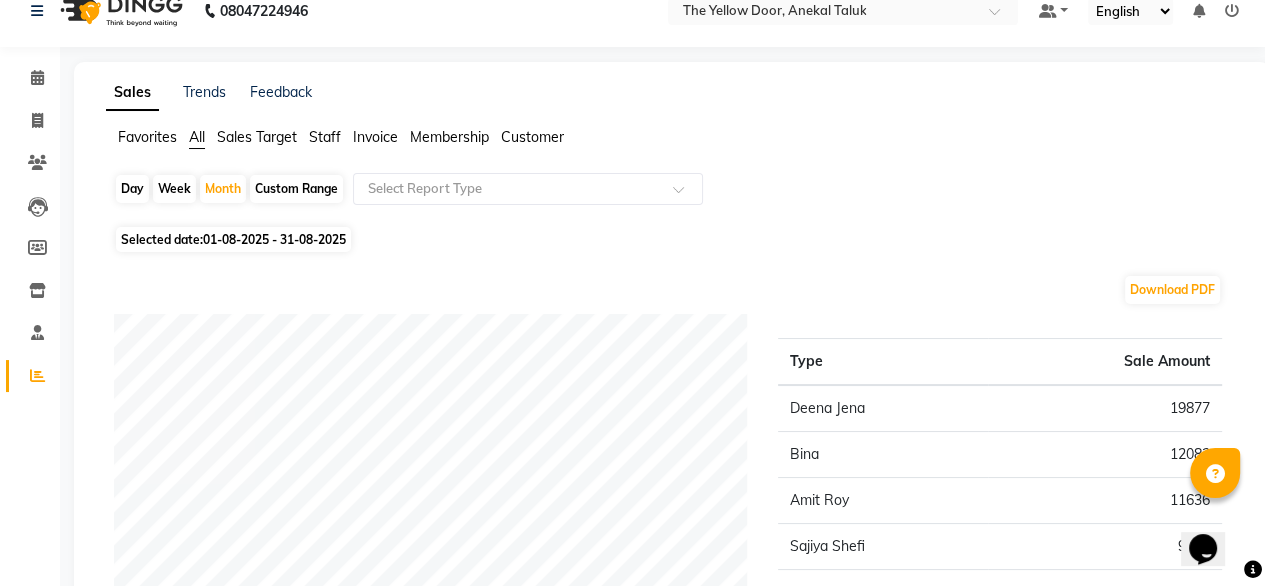scroll, scrollTop: 0, scrollLeft: 0, axis: both 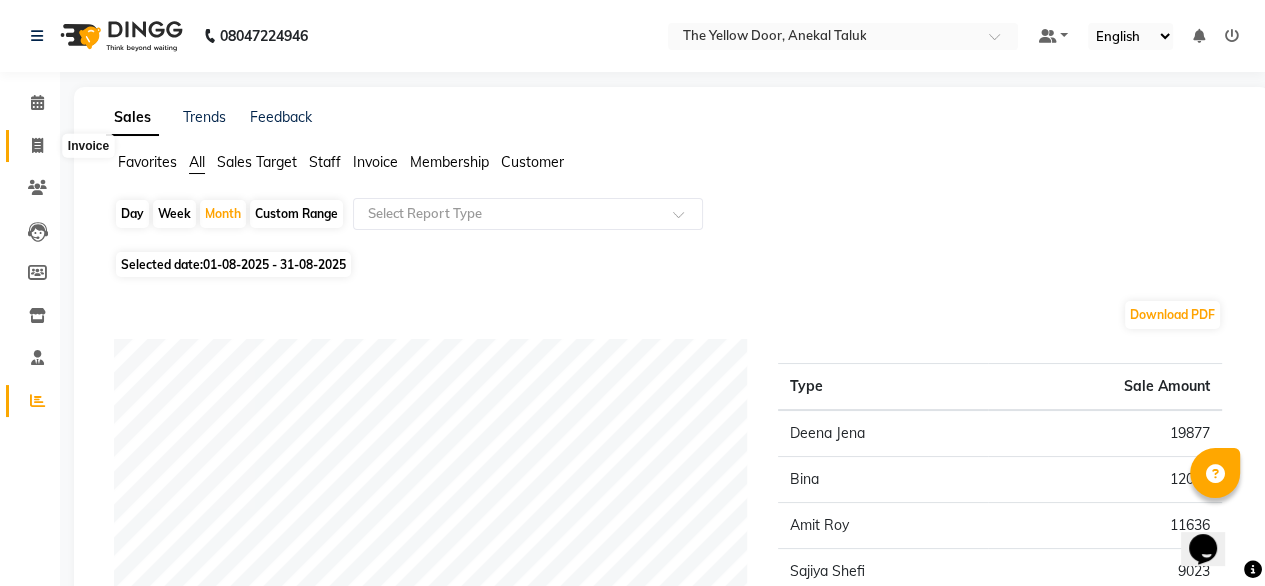 click 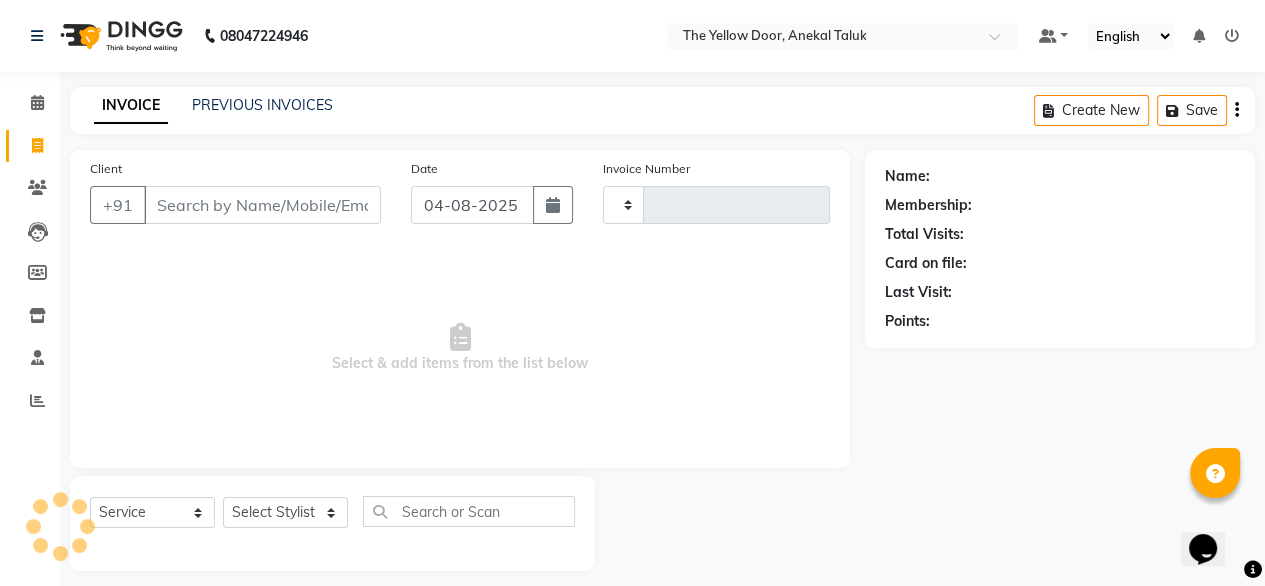 scroll, scrollTop: 16, scrollLeft: 0, axis: vertical 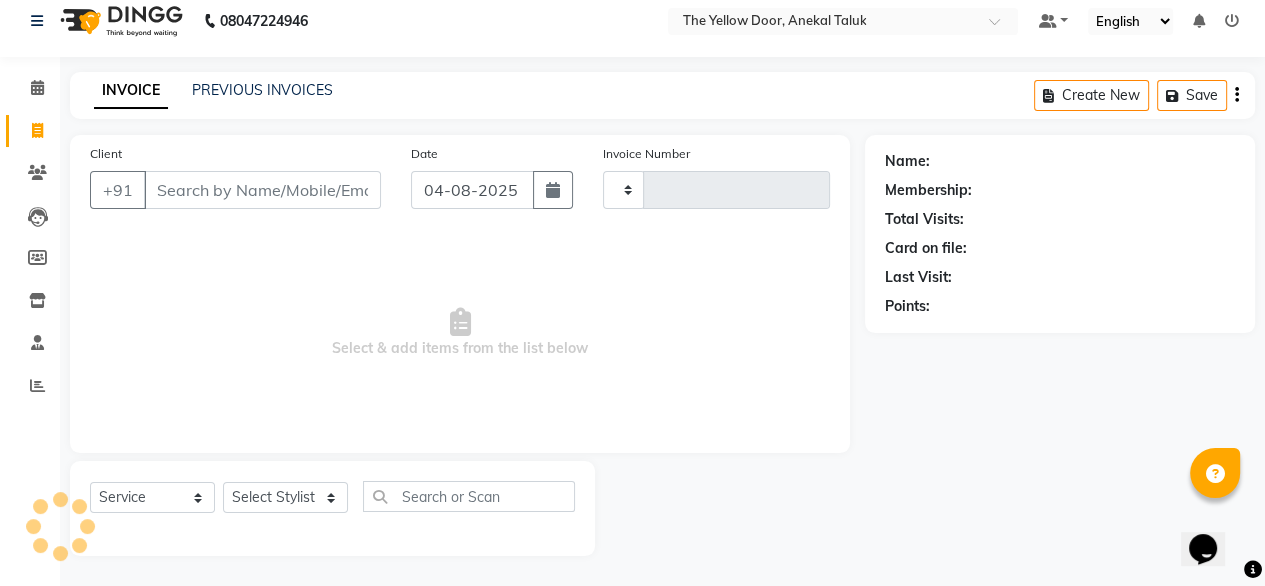 type on "02001" 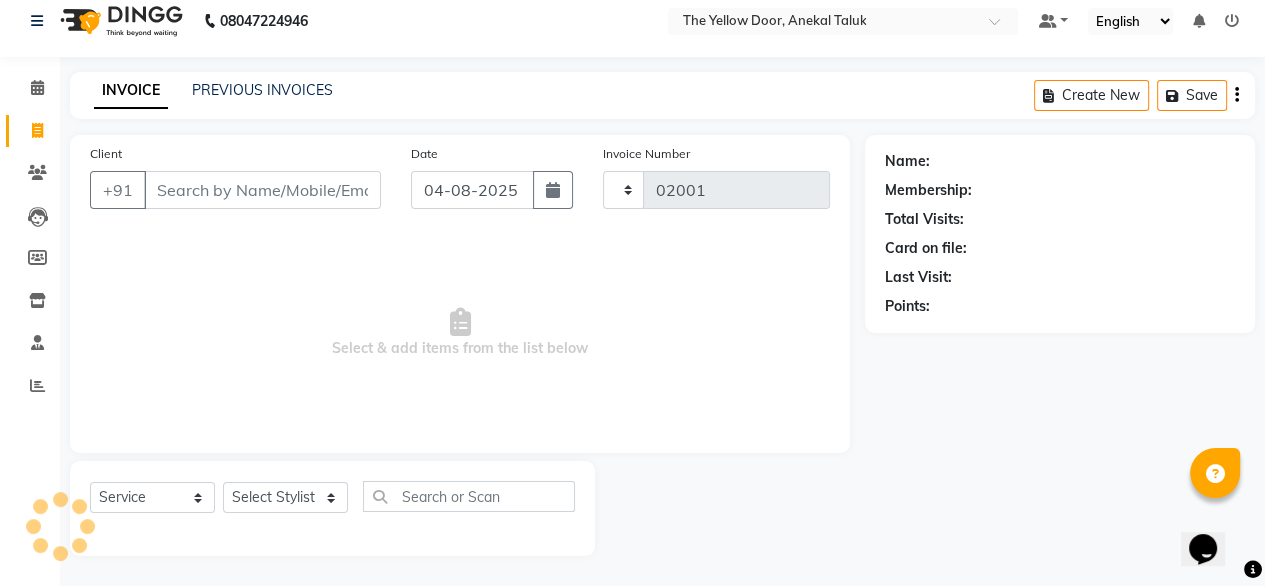select on "5650" 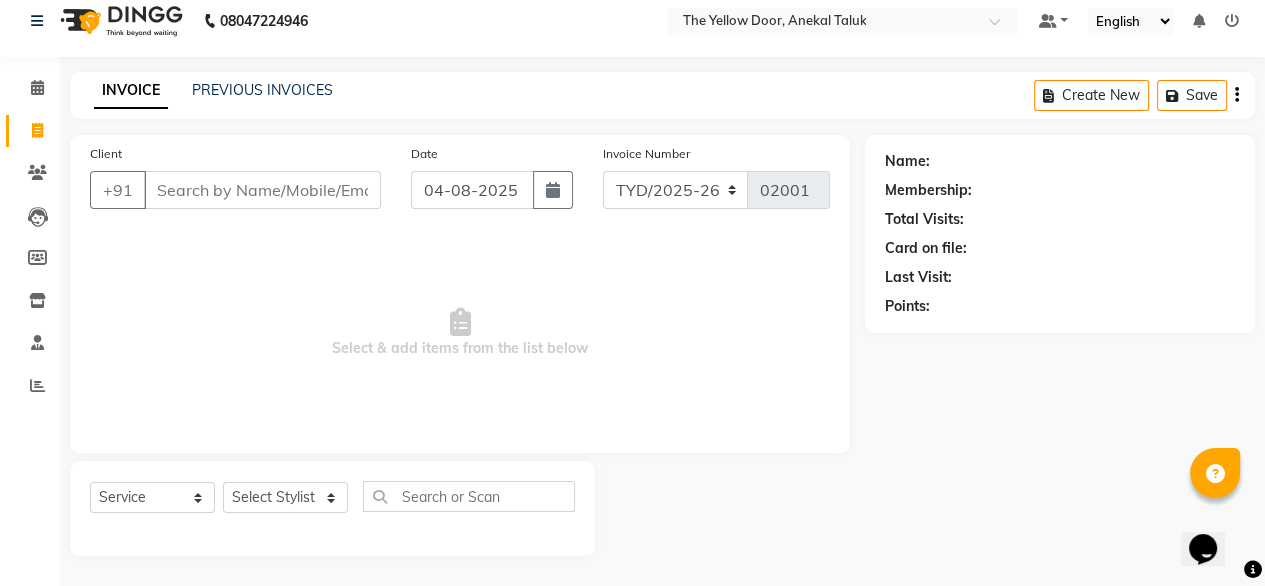 click on "INVOICE PREVIOUS INVOICES Create New   Save" 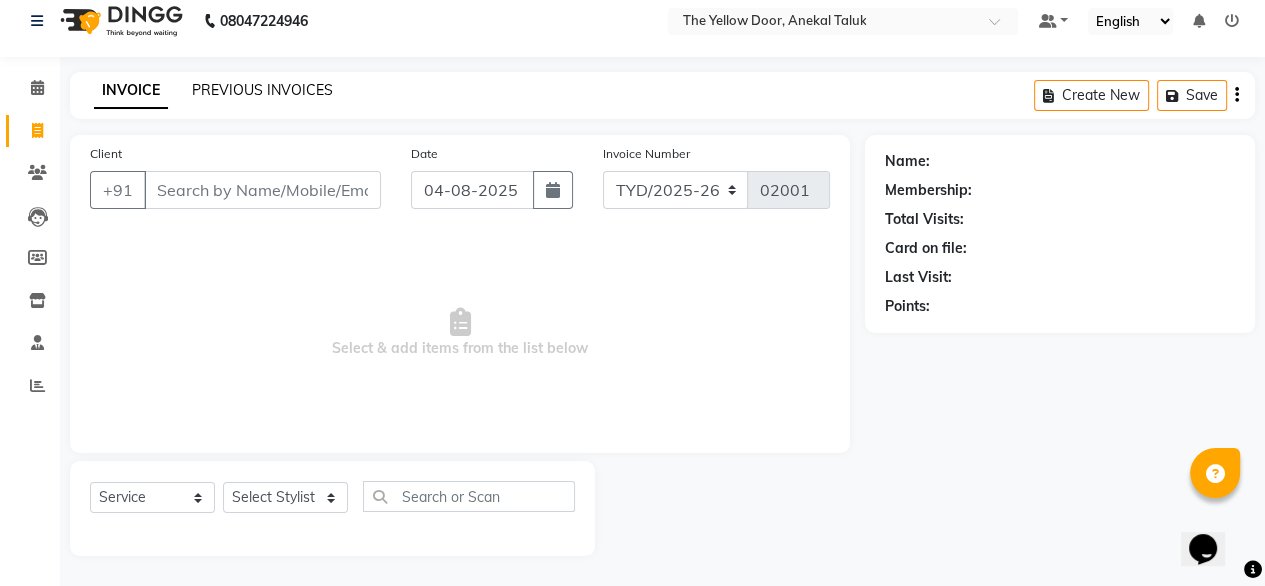 click on "PREVIOUS INVOICES" 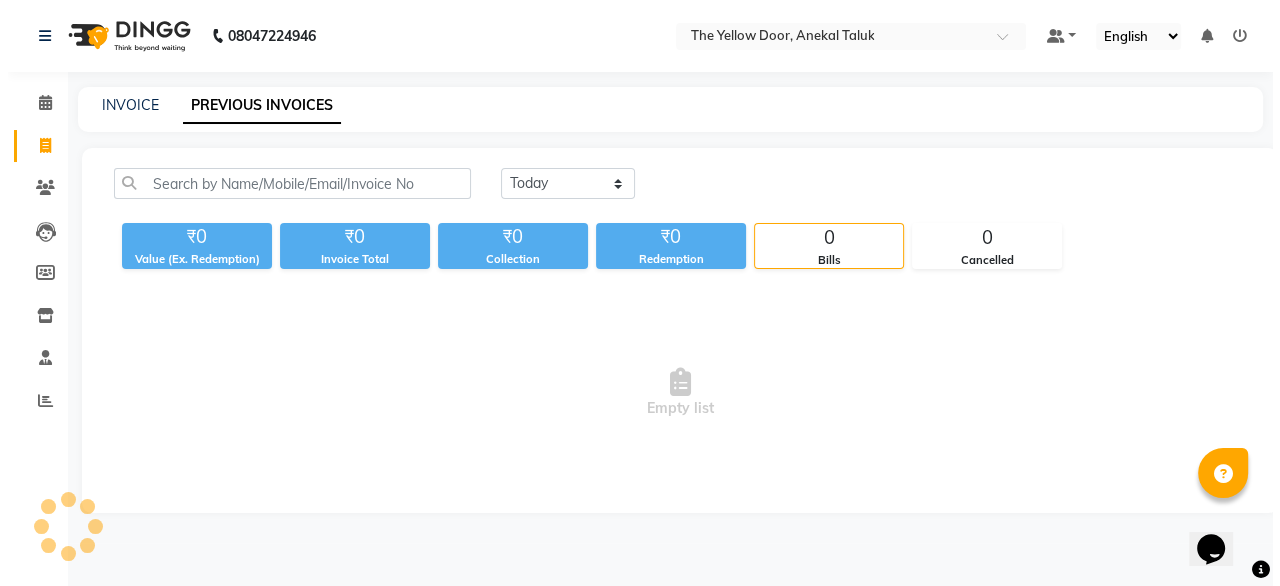 scroll, scrollTop: 0, scrollLeft: 0, axis: both 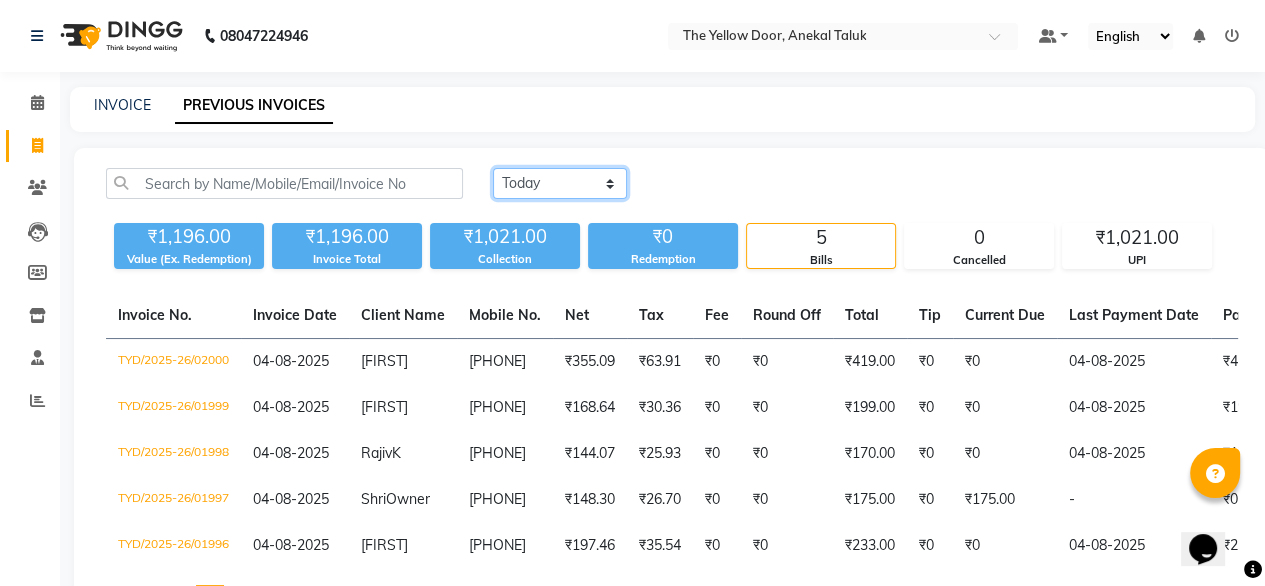 click on "Today Yesterday Custom Range" 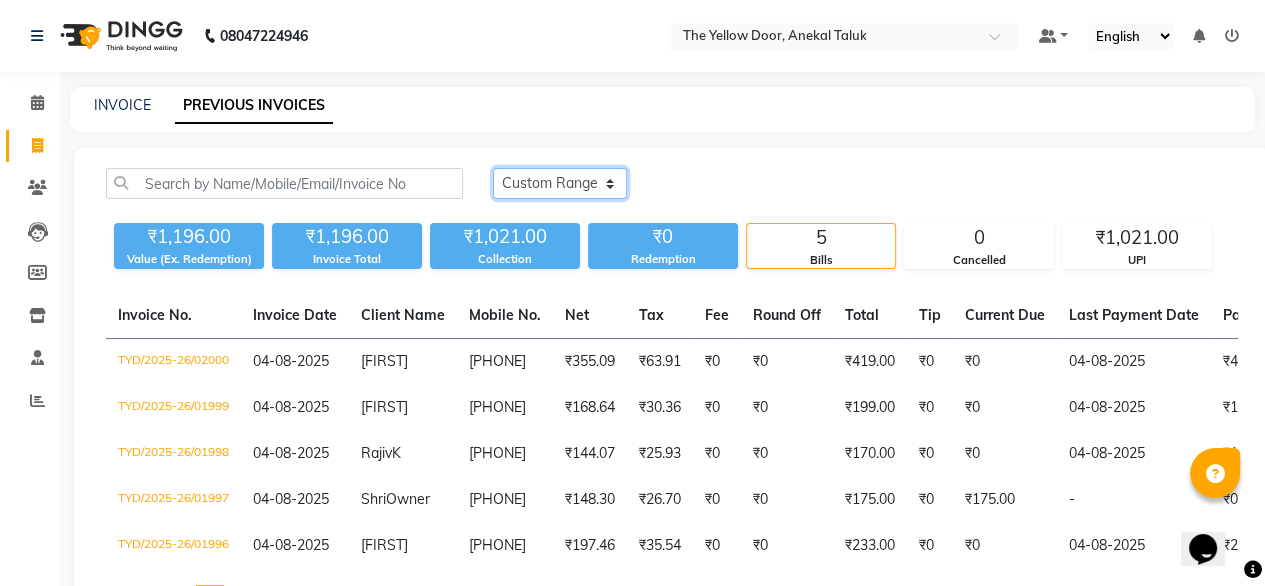 click on "Today Yesterday Custom Range" 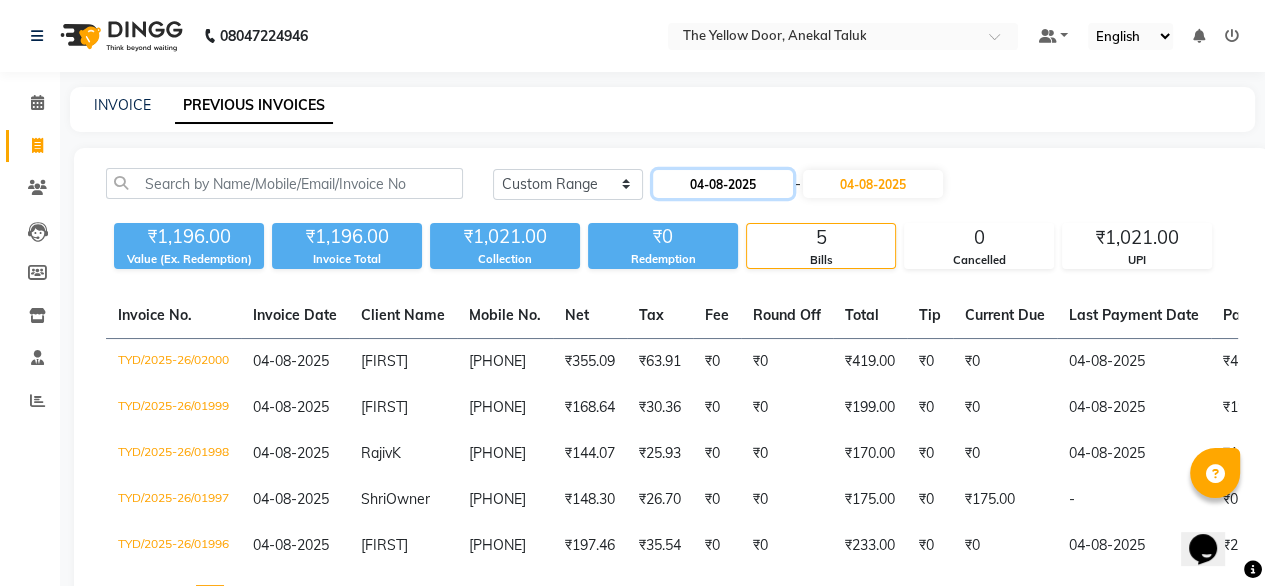 click on "04-08-2025" 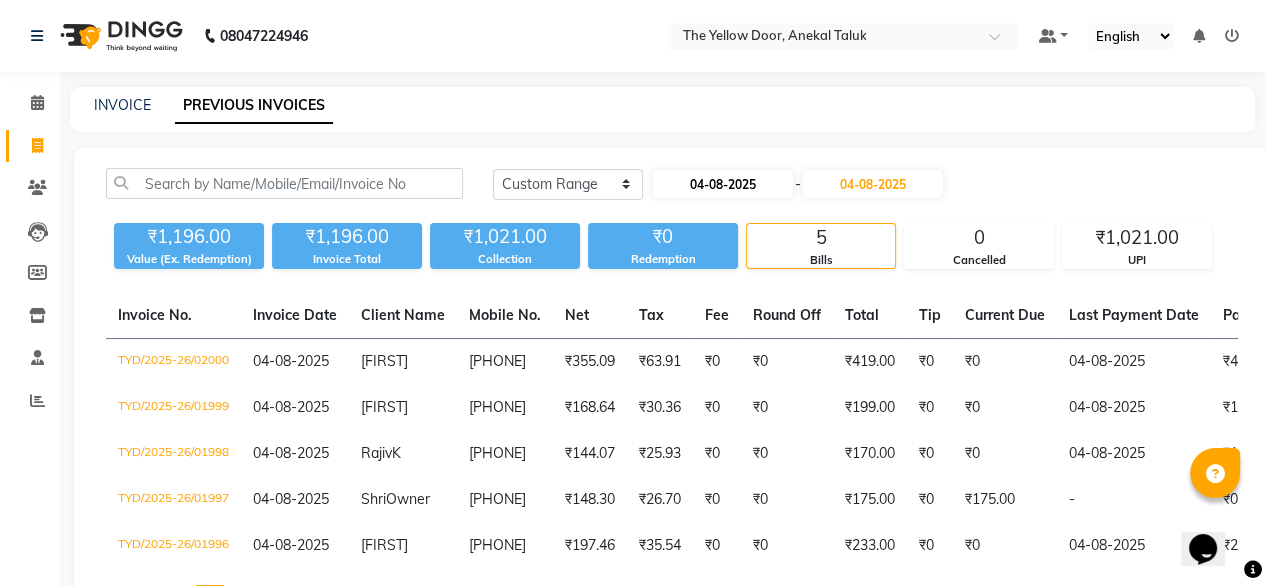 select on "8" 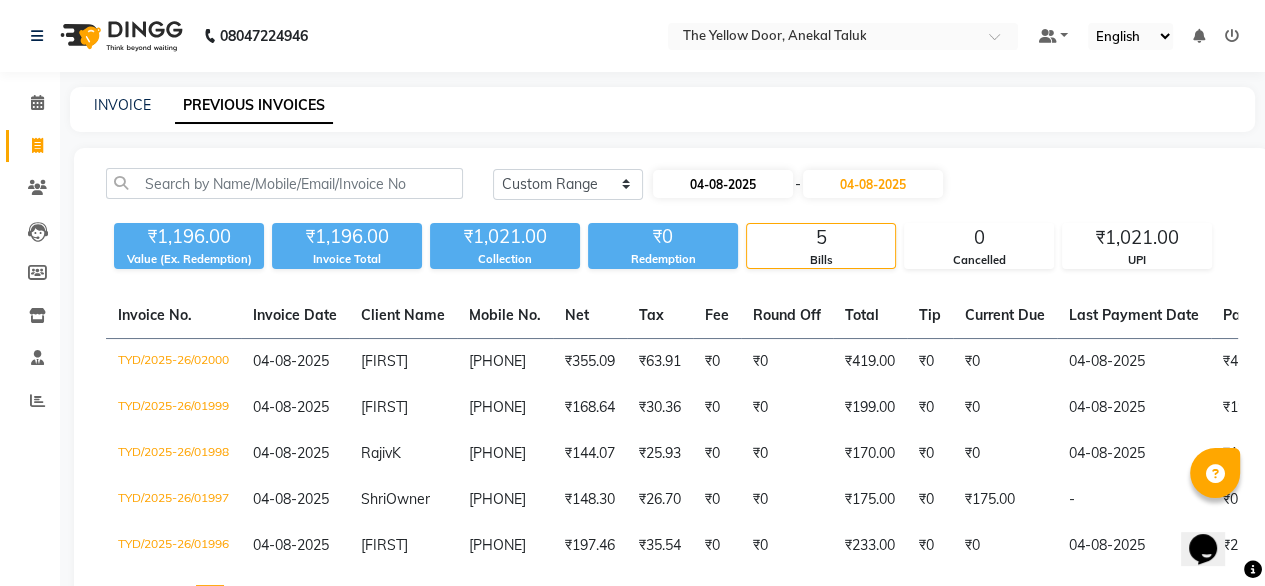 select on "2025" 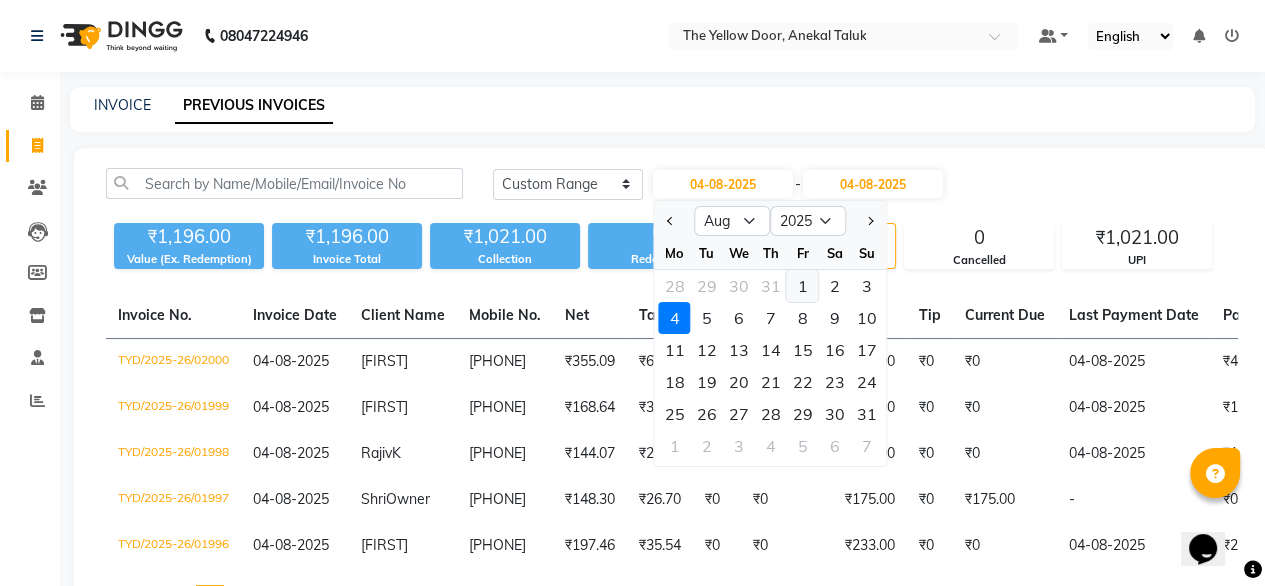 click on "1" 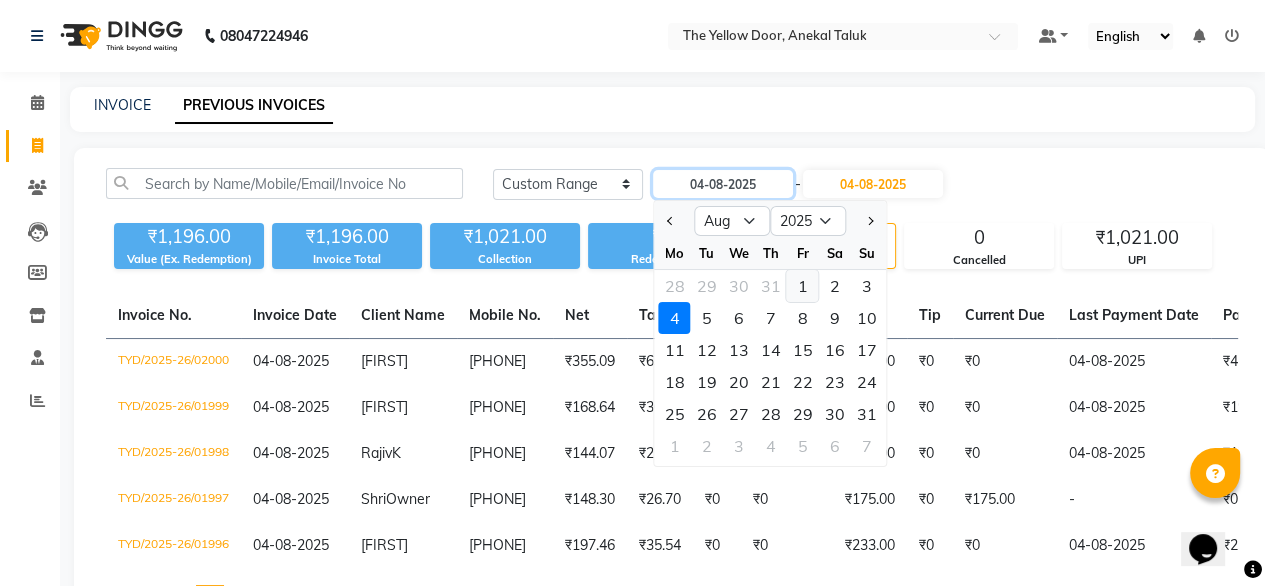 type on "01-08-2025" 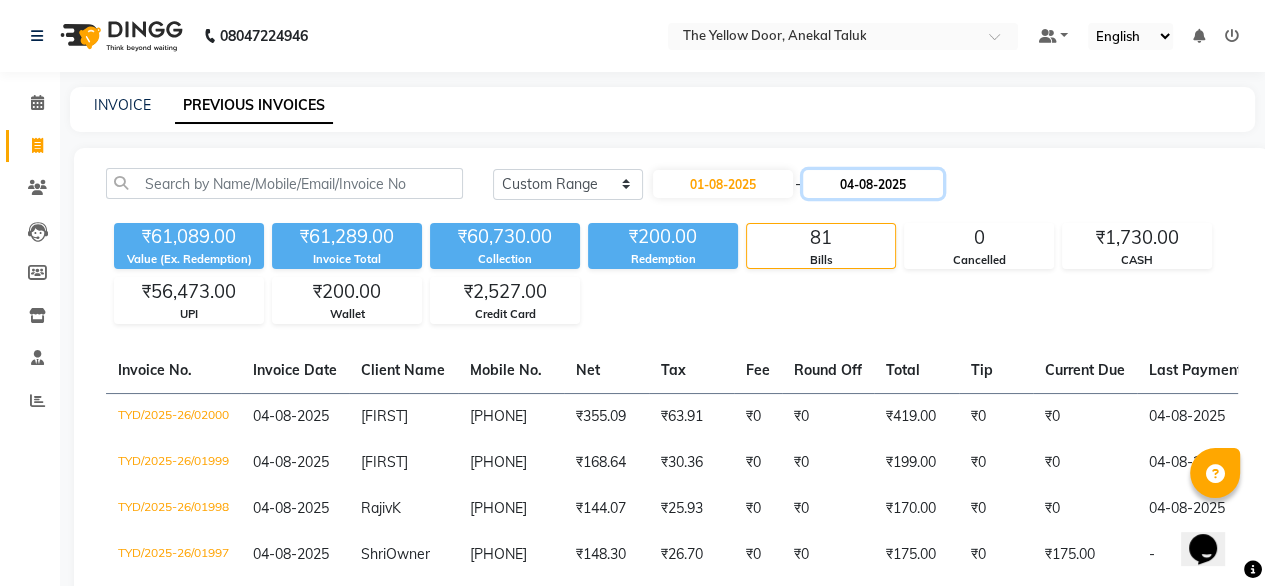 click on "04-08-2025" 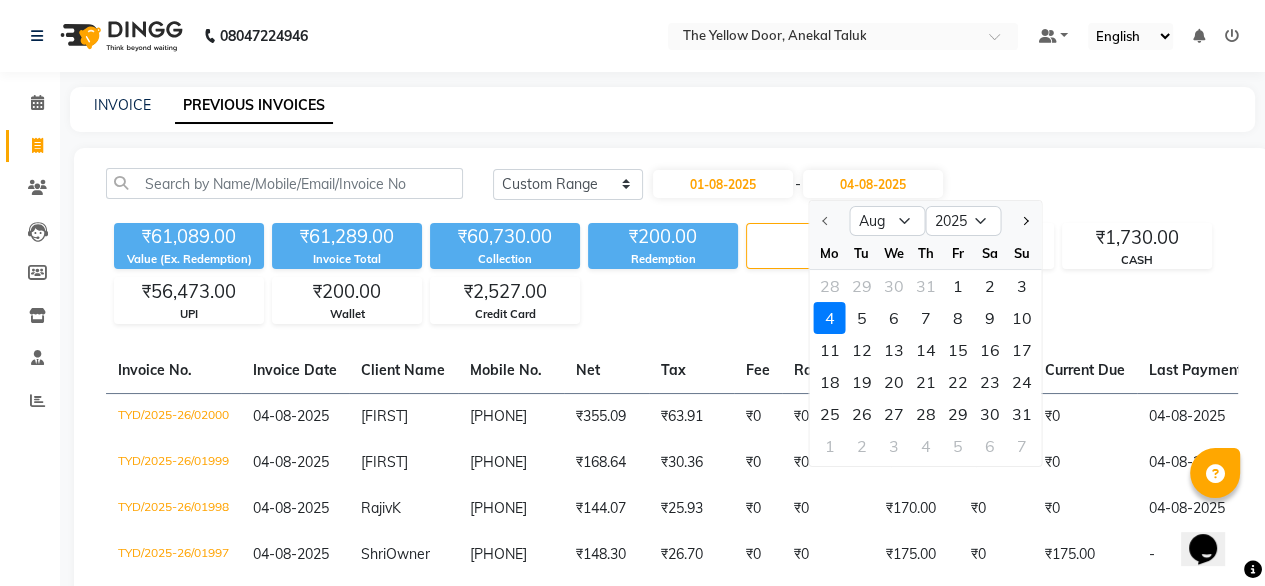 click on "Today Yesterday Custom Range 01-08-2025 - 04-08-2025 Aug Sep Oct Nov Dec 2025 2026 2027 2028 2029 2030 2031 2032 2033 2034 2035 Mo Tu We Th Fr Sa Su 28 29 30 31 1 2 3 4 5 6 7 8 9 10 11 12 13 14 15 16 17 18 19 20 21 22 23 24 25 26 27 28 29 30 31 1 2 3 4 5 6 7 ₹61,089.00 Value (Ex. Redemption) ₹61,289.00 Invoice Total ₹60,730.00 Collection ₹200.00 Redemption 81 Bills 0 Cancelled ₹1,730.00 CASH ₹56,473.00 UPI ₹200.00 Wallet ₹2,527.00 Credit Card Invoice No. Invoice Date Client Name Mobile No. Net Tax Fee Round Off Total Tip Current Due Last Payment Date Payment Amount Payment Methods Cancel Reason Status TYD/2025-26/02000 04-08-2025 [FIRST] [LAST] [PHONE] ₹355.09 ₹63.91 ₹0 ₹0 ₹419.00 ₹0 ₹0 04-08-2025 ₹419.00 UPI - PAID TYD/2025-26/01999 04-08-2025 [FIRST] [LAST] [PHONE] ₹168.64 ₹30.36 ₹0 ₹0 ₹199.00 ₹0 ₹0 04-08-2025 ₹199.00 UPI - PAID TYD/2025-26/01998 04-08-2025 [FIRST] [LAST] [PHONE] ₹144.07 ₹25.93 ₹0 ₹0 ₹170.00" 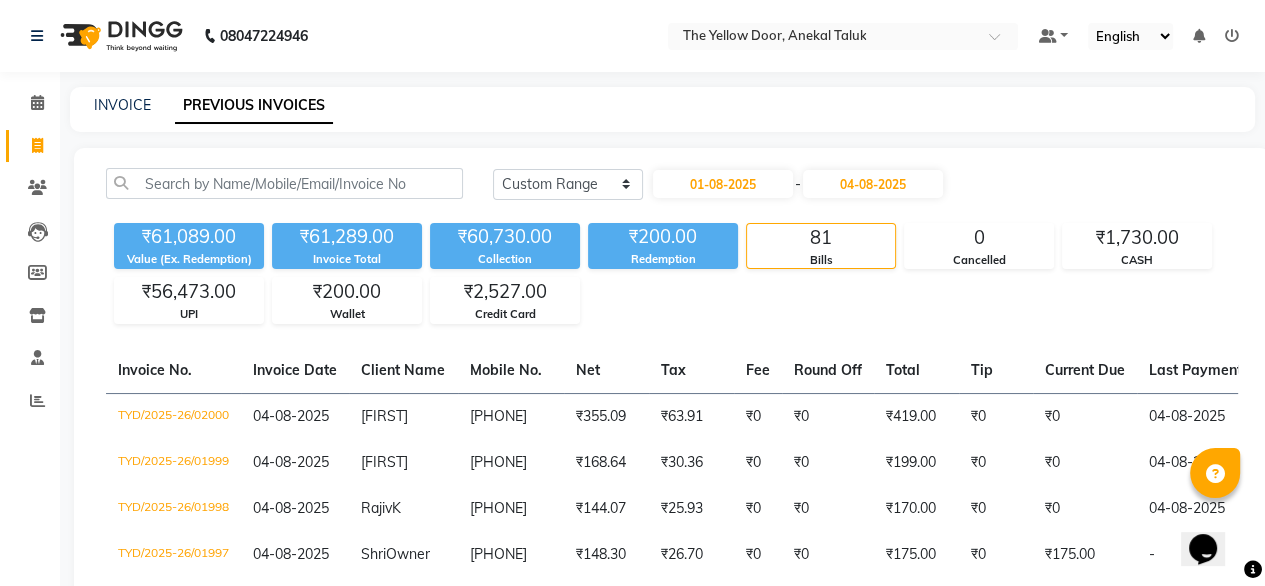 click on "Today Yesterday Custom Range 01-08-2025 - 04-08-2025 ₹61,089.00 Value (Ex. Redemption) ₹61,289.00 Invoice Total ₹60,730.00 Collection ₹200.00 Redemption 81 Bills 0 Cancelled ₹1,730.00 CASH ₹56,473.00 UPI ₹200.00 Wallet ₹2,527.00 Credit Card Invoice No. Invoice Date Client Name Mobile No. Net Tax Fee Round Off Total Tip Current Due Last Payment Date Payment Amount Payment Methods Cancel Reason Status TYD/2025-26/02000 04-08-2025 [FIRST] [LAST] [PHONE] ₹355.09 ₹63.91 ₹0 ₹0 ₹419.00 ₹0 ₹0 04-08-2025 ₹419.00 UPI - PAID TYD/2025-26/01999 04-08-2025 [FIRST] [LAST] [PHONE] ₹168.64 ₹30.36 ₹0 ₹0 ₹199.00 ₹0 ₹0 04-08-2025 ₹199.00 UPI - PAID TYD/2025-26/01998 04-08-2025 [FIRST] [LAST] [PHONE] ₹144.07 ₹25.93 ₹0 ₹0 ₹170.00 ₹0 ₹0 04-08-2025 ₹170.00 UPI - PAID TYD/2025-26/01997 04-08-2025 [TITLE] [LAST] [PHONE] ₹148.30 ₹26.70 ₹0 ₹0 ₹175.00 ₹0 ₹175.00 - ₹0 - UNPAID TYD/2025-26/01996 04-08-2025 [FIRST]" 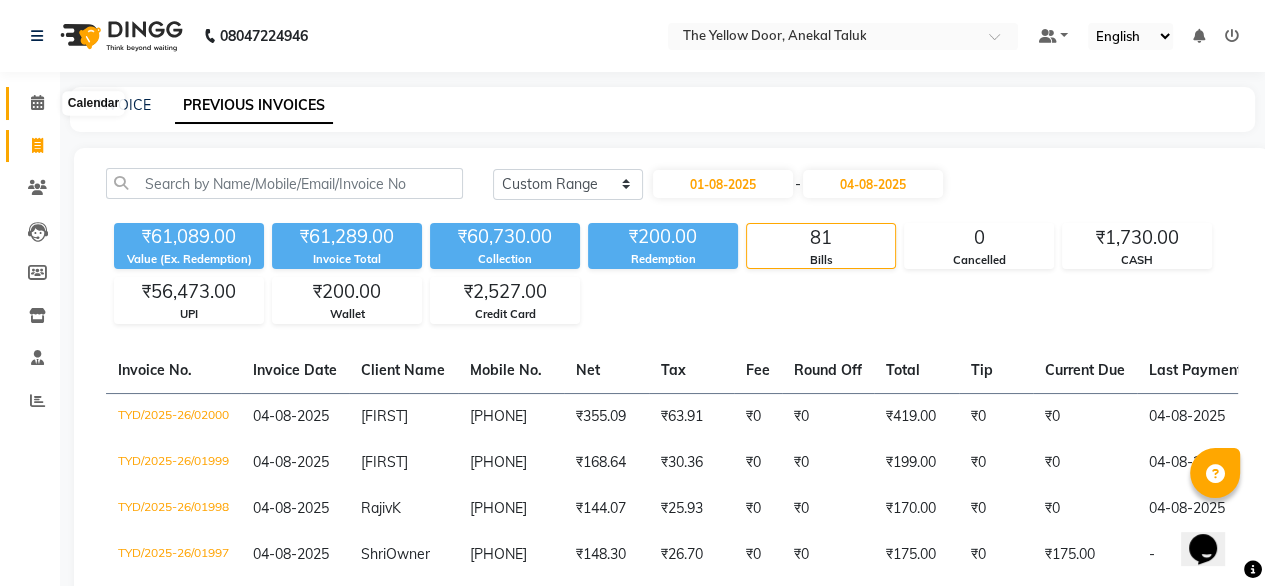 click 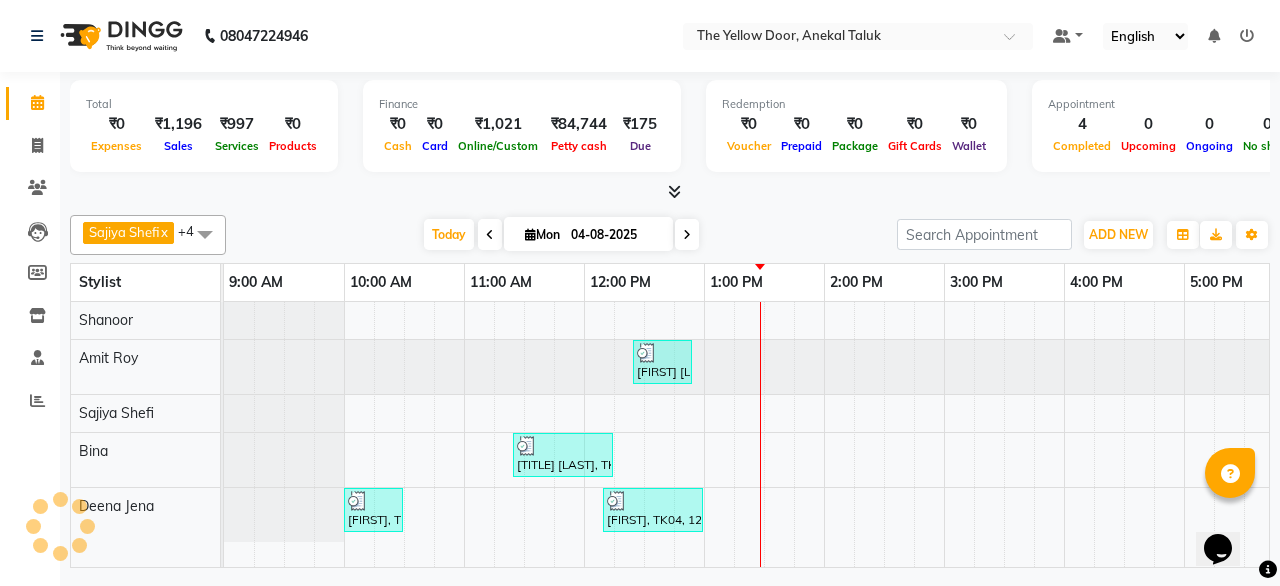 scroll, scrollTop: 0, scrollLeft: 480, axis: horizontal 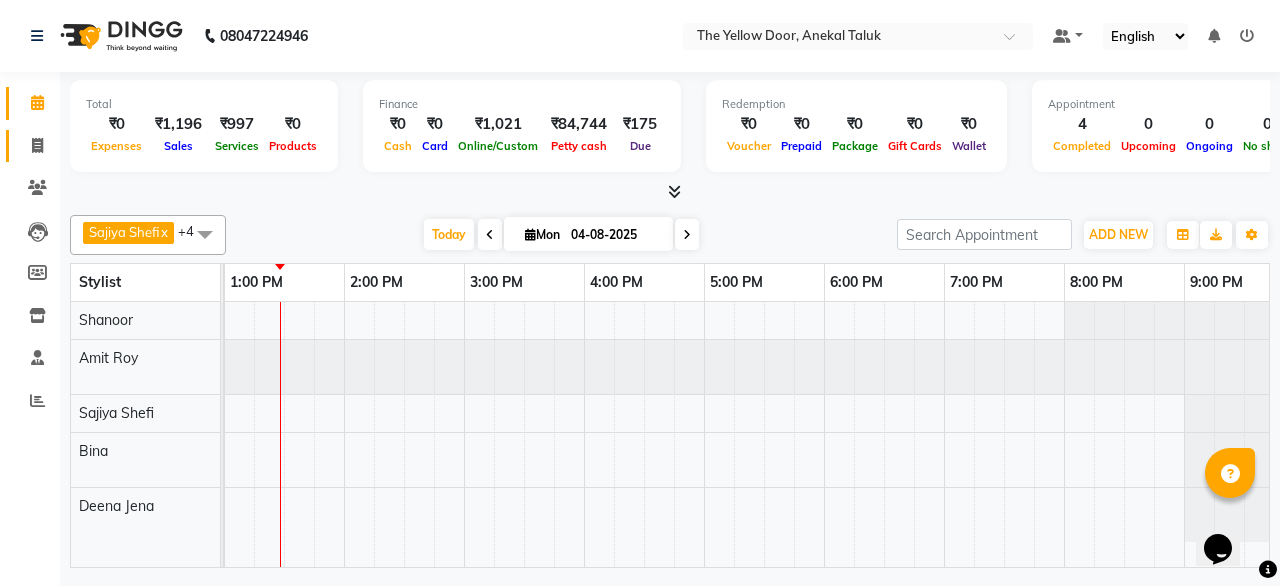 click 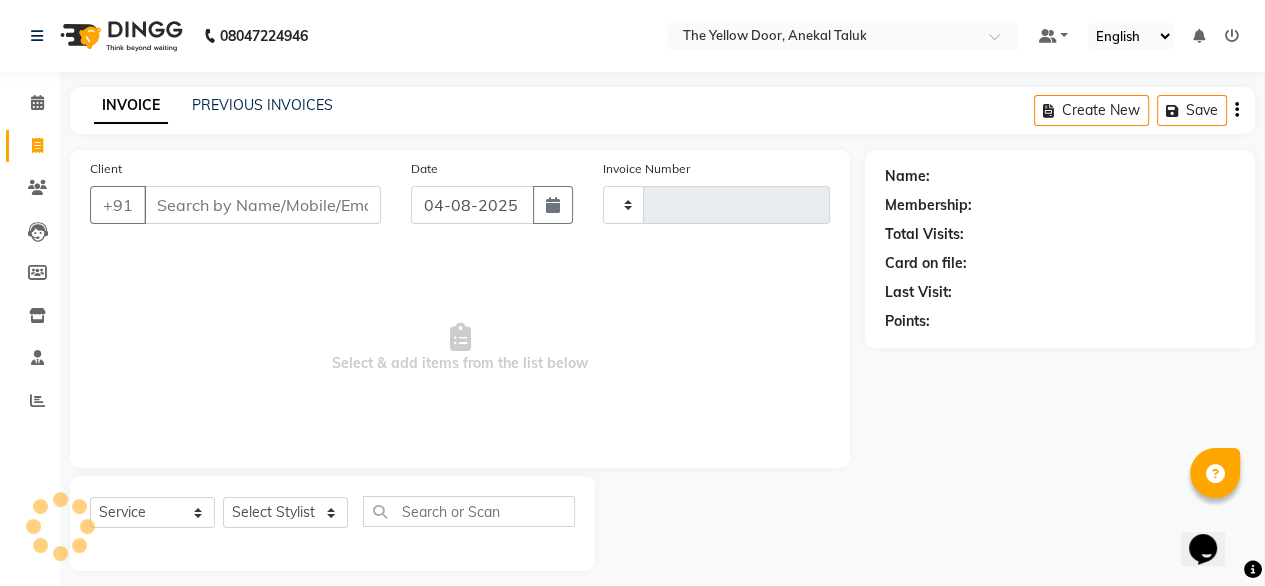 type on "02001" 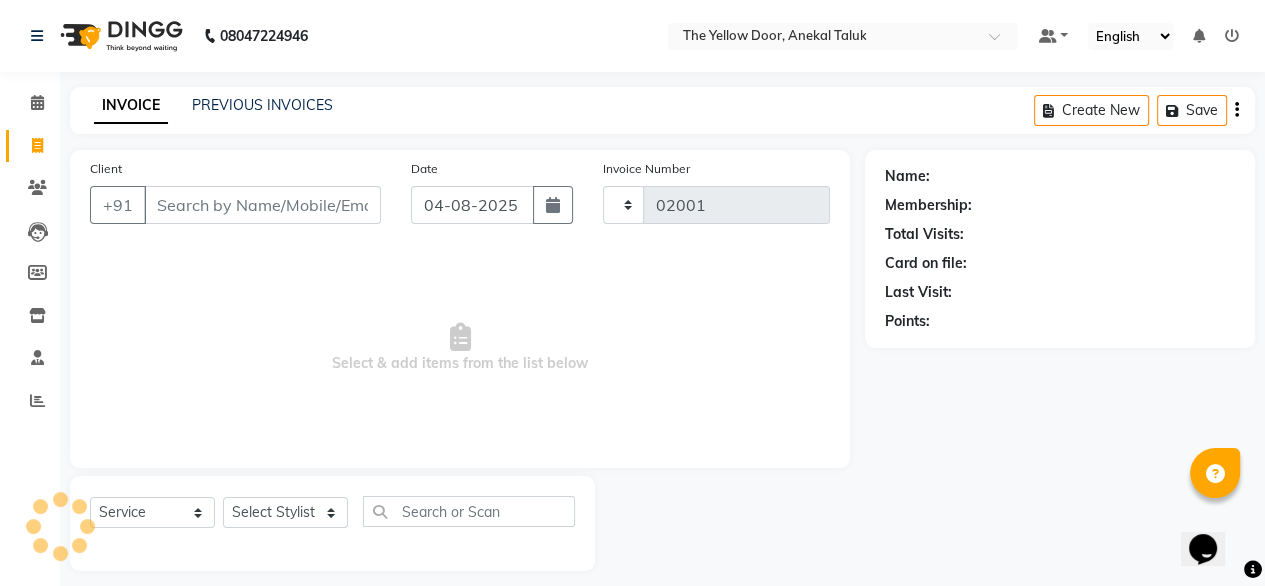 select on "5650" 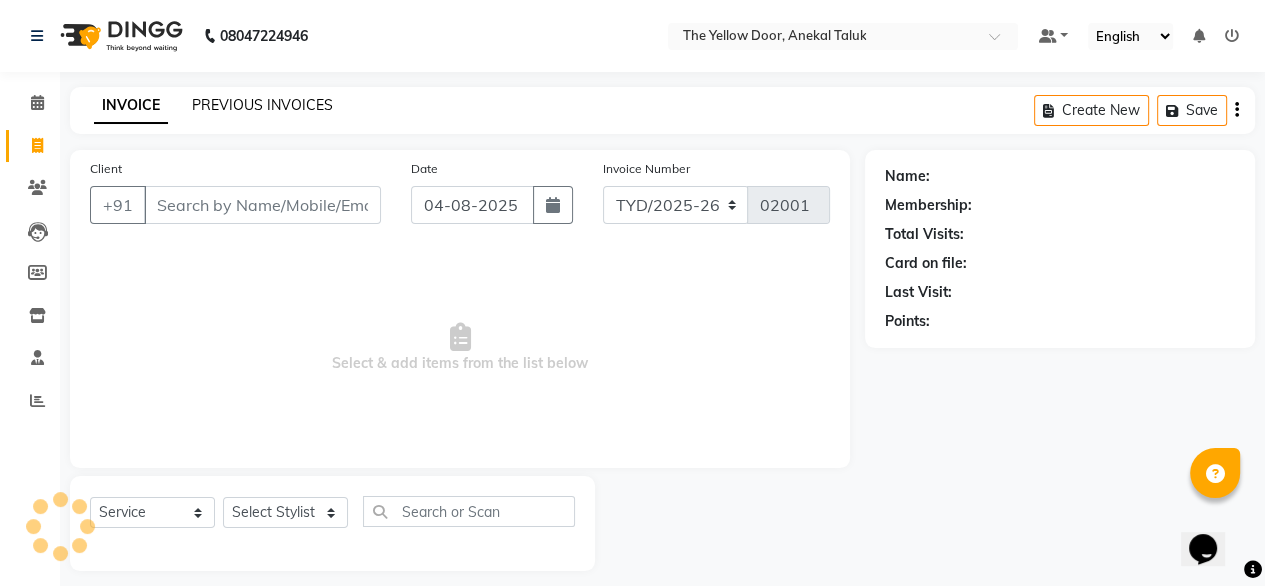 click on "PREVIOUS INVOICES" 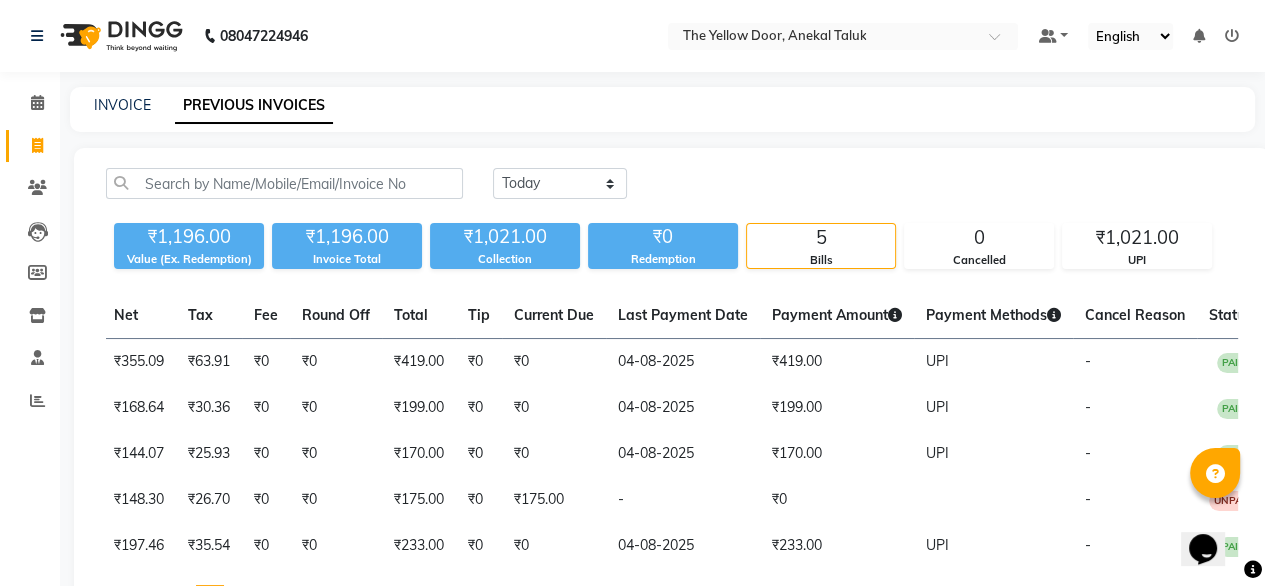 scroll, scrollTop: 0, scrollLeft: 452, axis: horizontal 